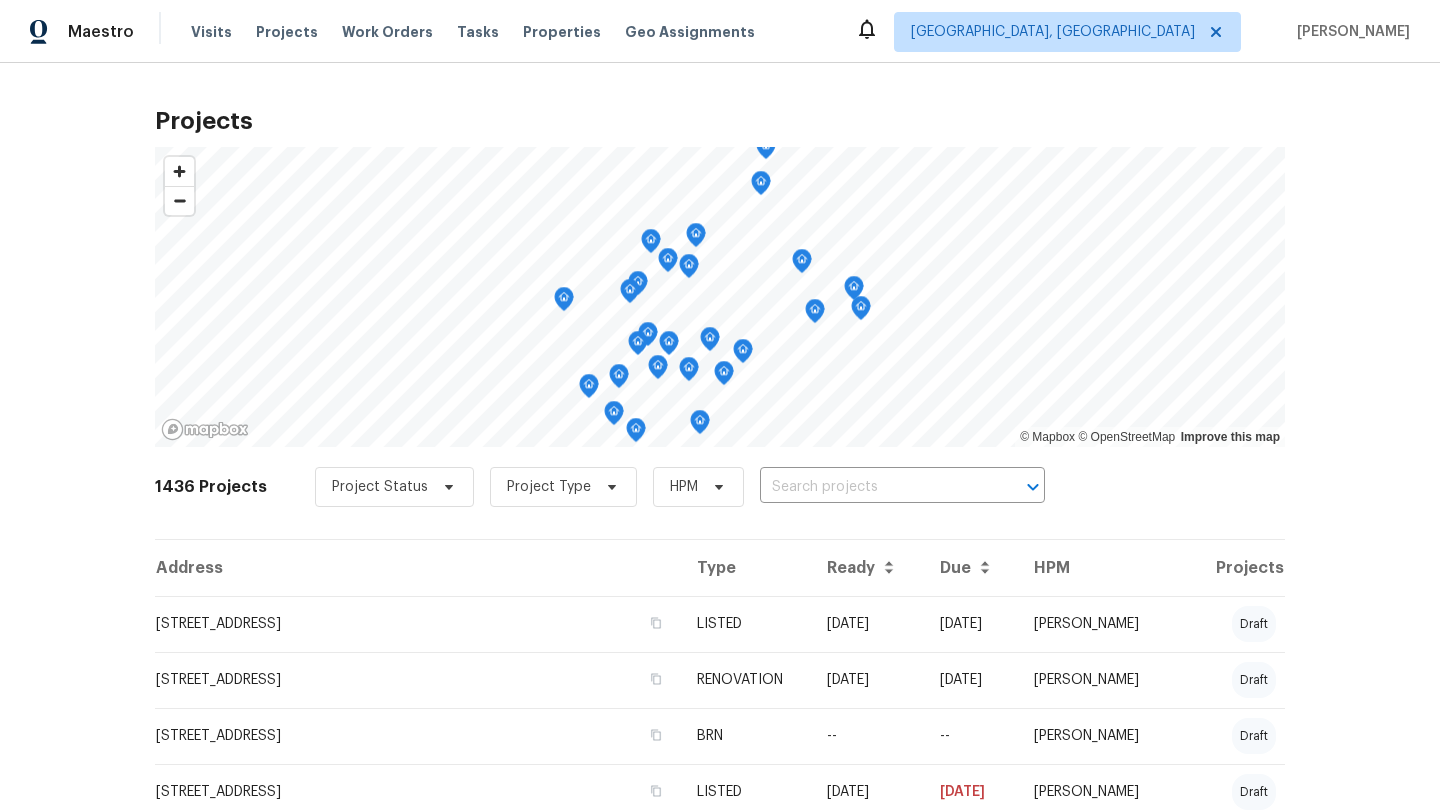 scroll, scrollTop: 0, scrollLeft: 0, axis: both 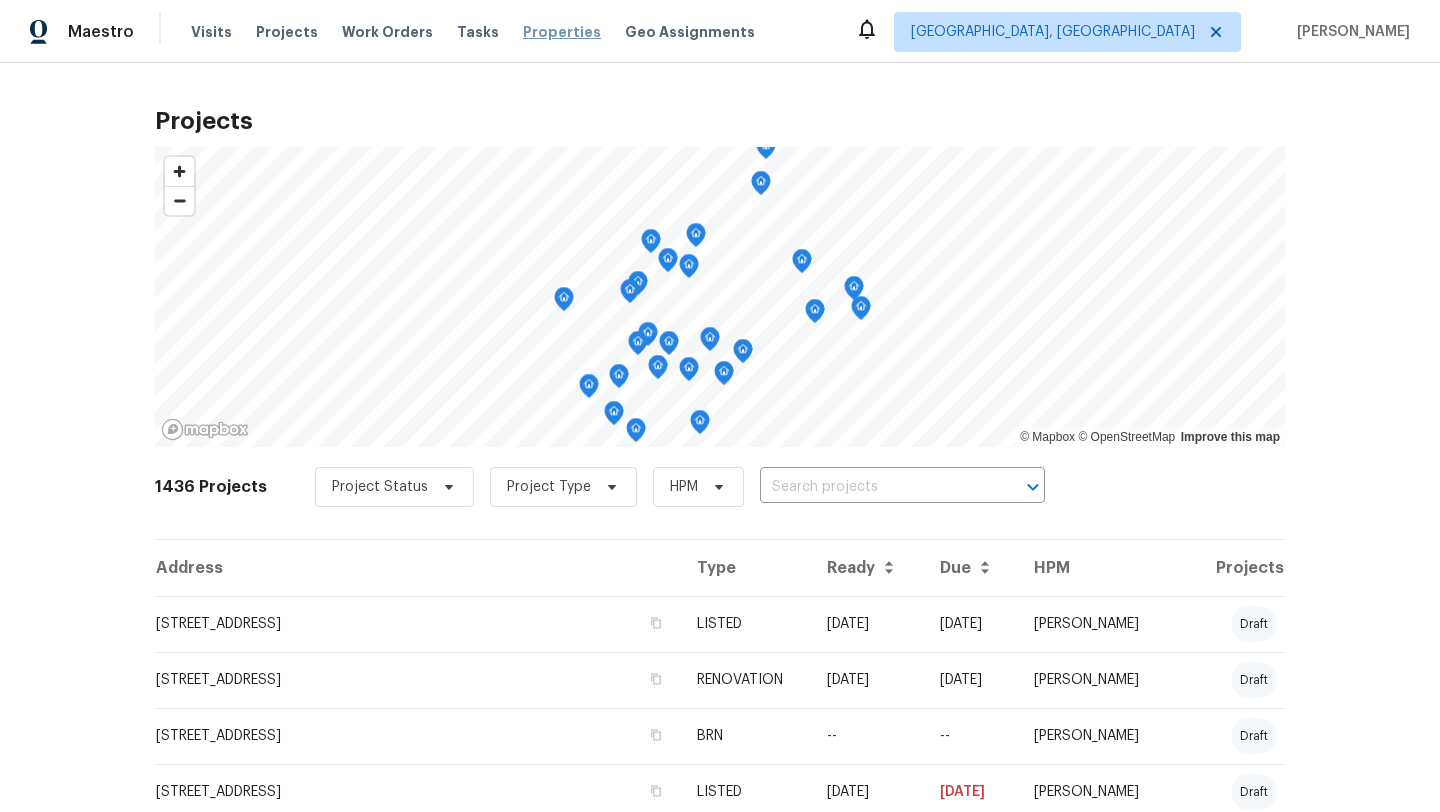 click on "Properties" at bounding box center [562, 32] 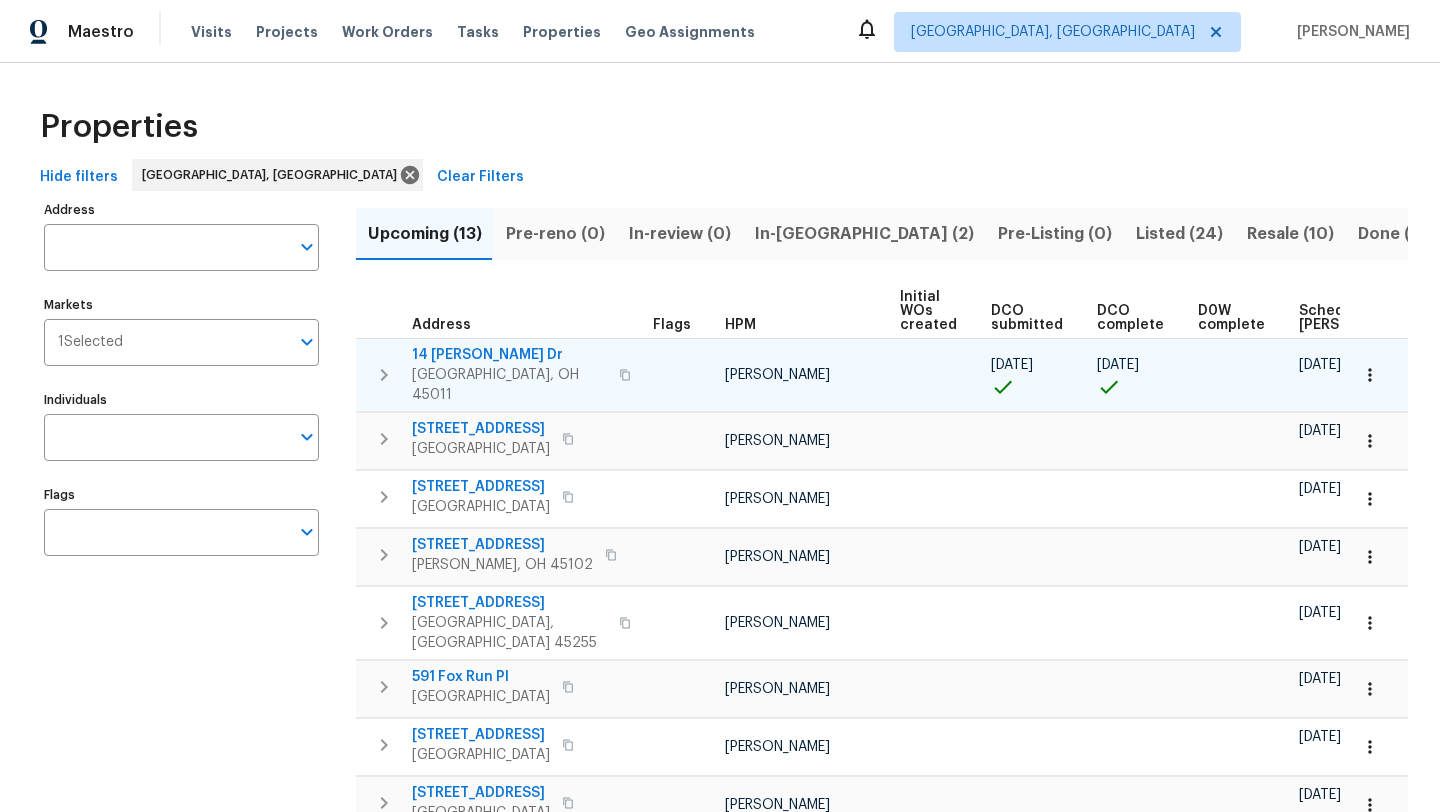 scroll, scrollTop: 0, scrollLeft: 221, axis: horizontal 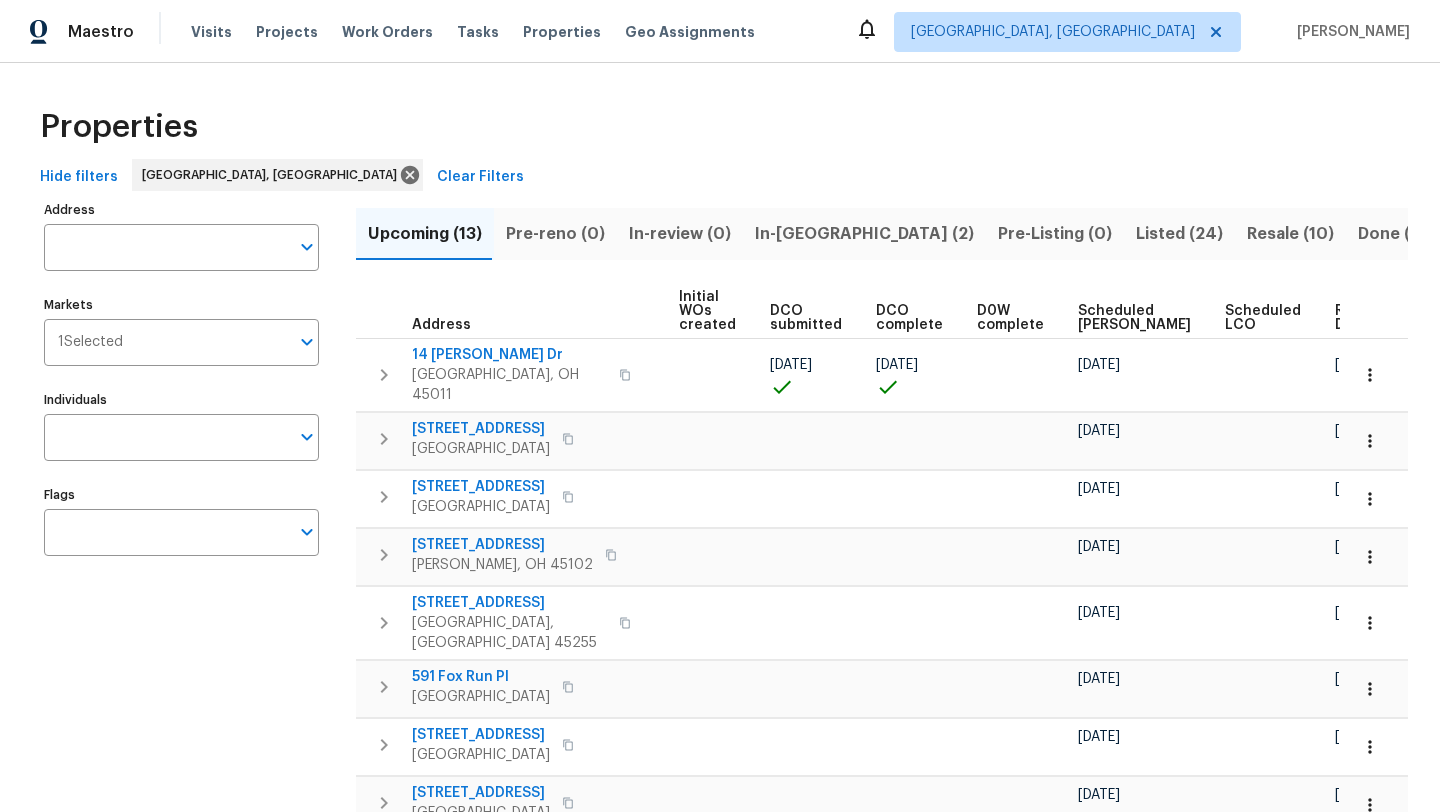 click on "Ready Date" at bounding box center [1357, 318] 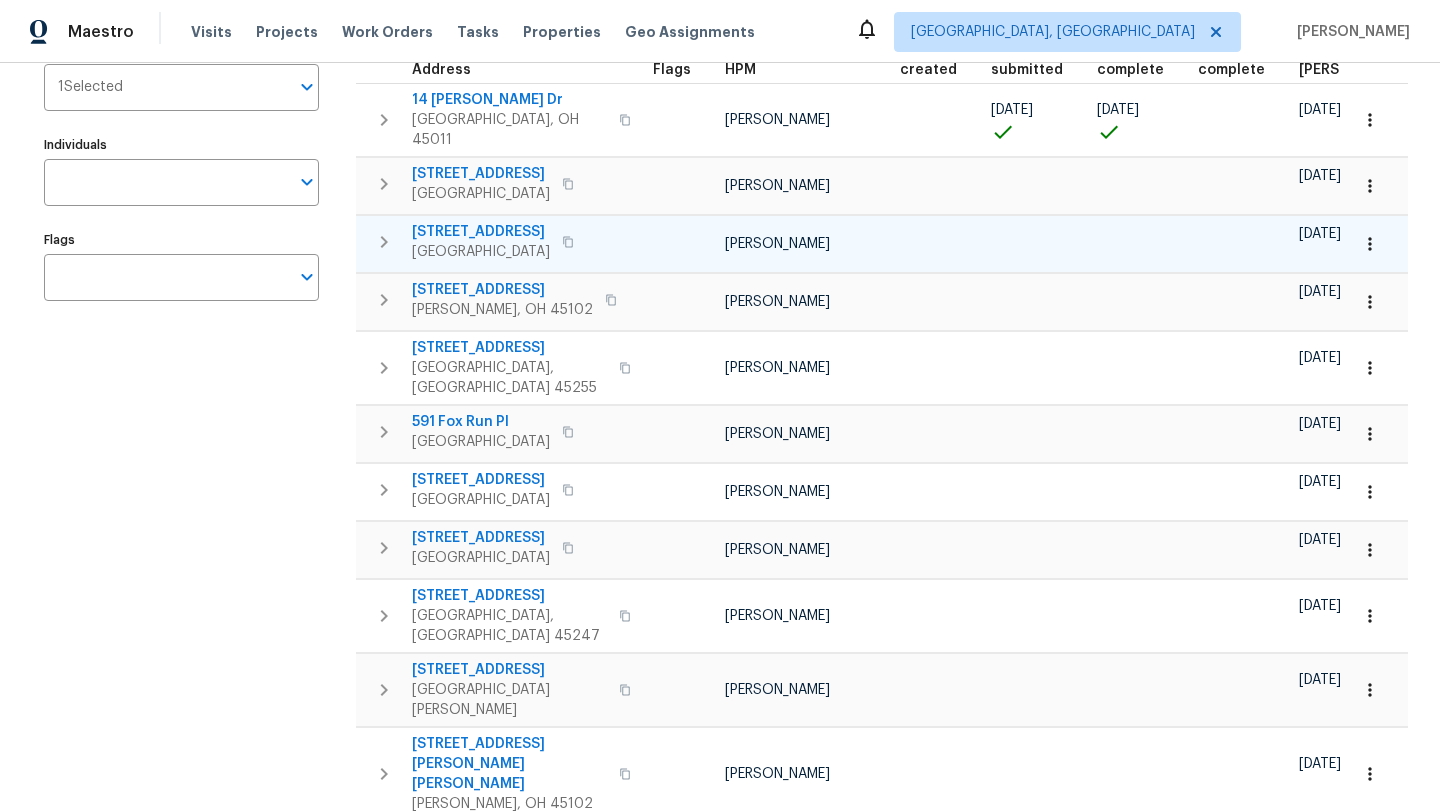 scroll, scrollTop: 256, scrollLeft: 0, axis: vertical 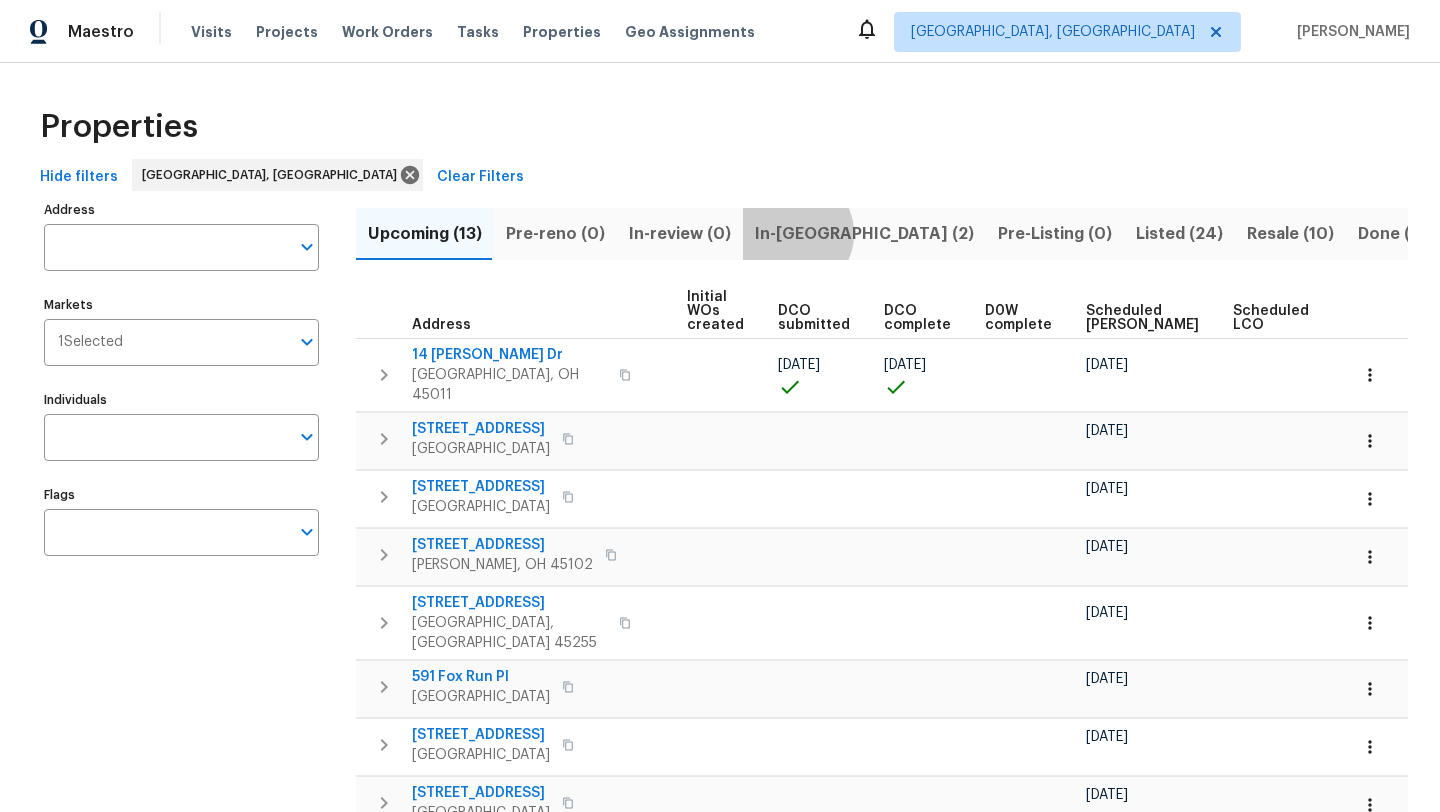 click on "In-[GEOGRAPHIC_DATA] (2)" at bounding box center (864, 234) 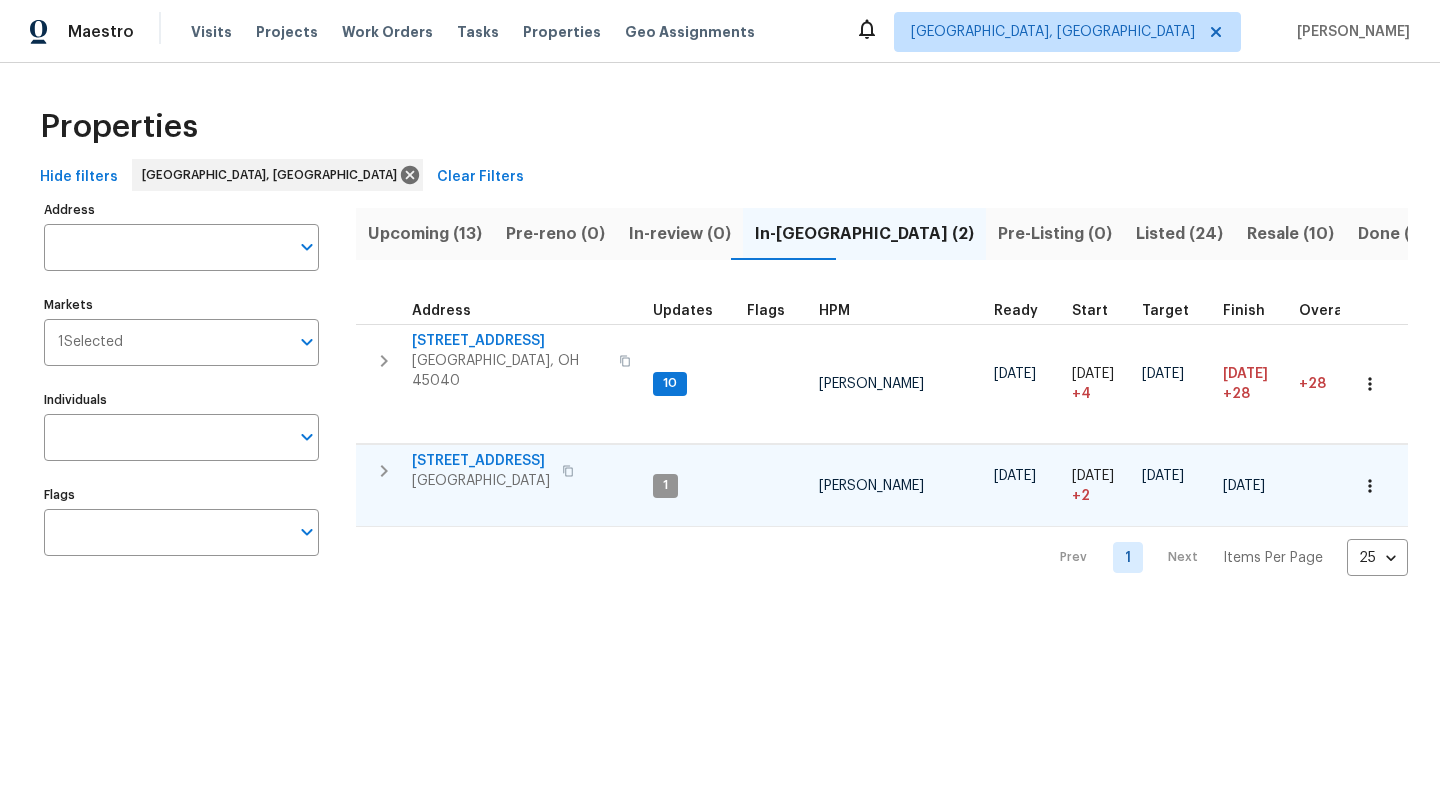 click on "[STREET_ADDRESS]" at bounding box center [481, 461] 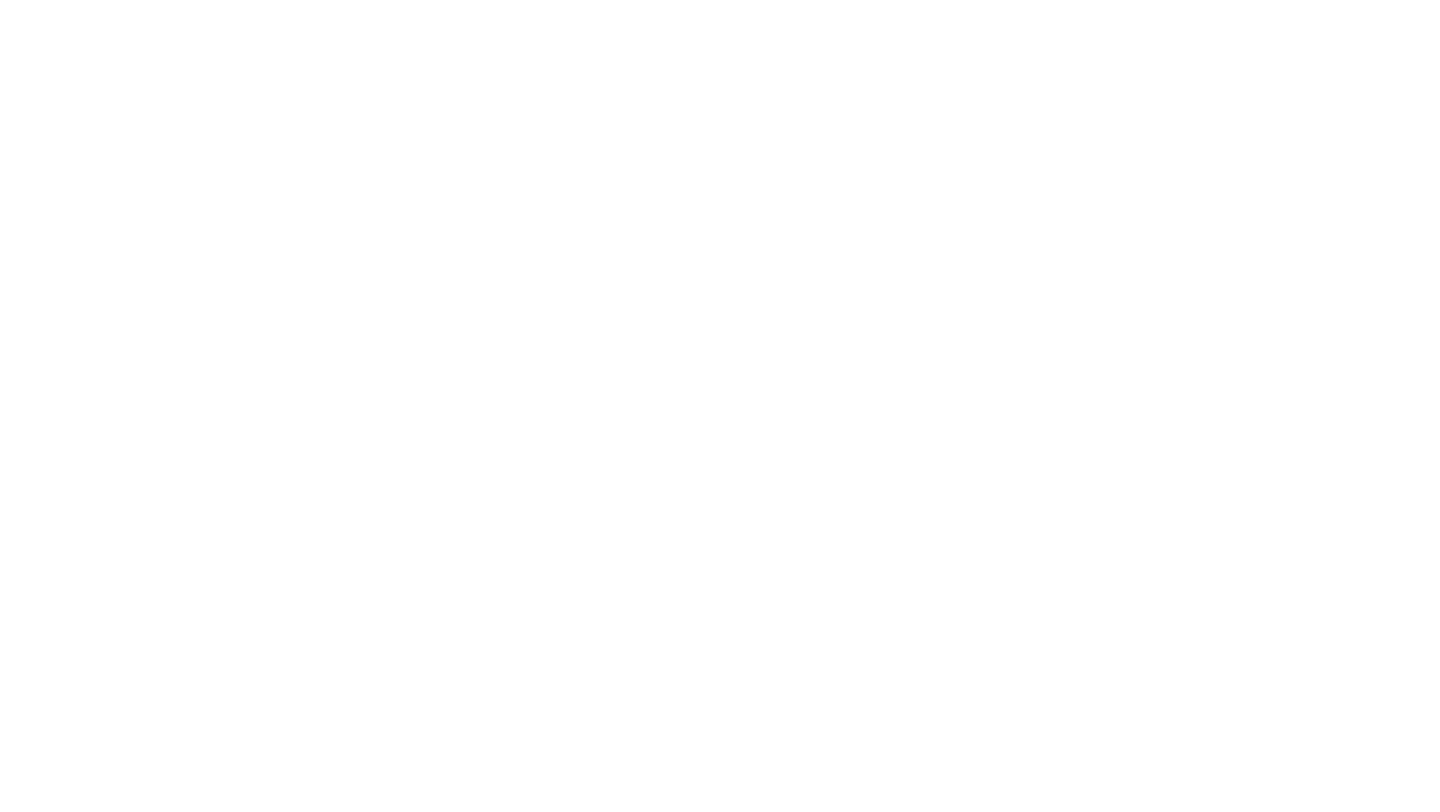 scroll, scrollTop: 0, scrollLeft: 0, axis: both 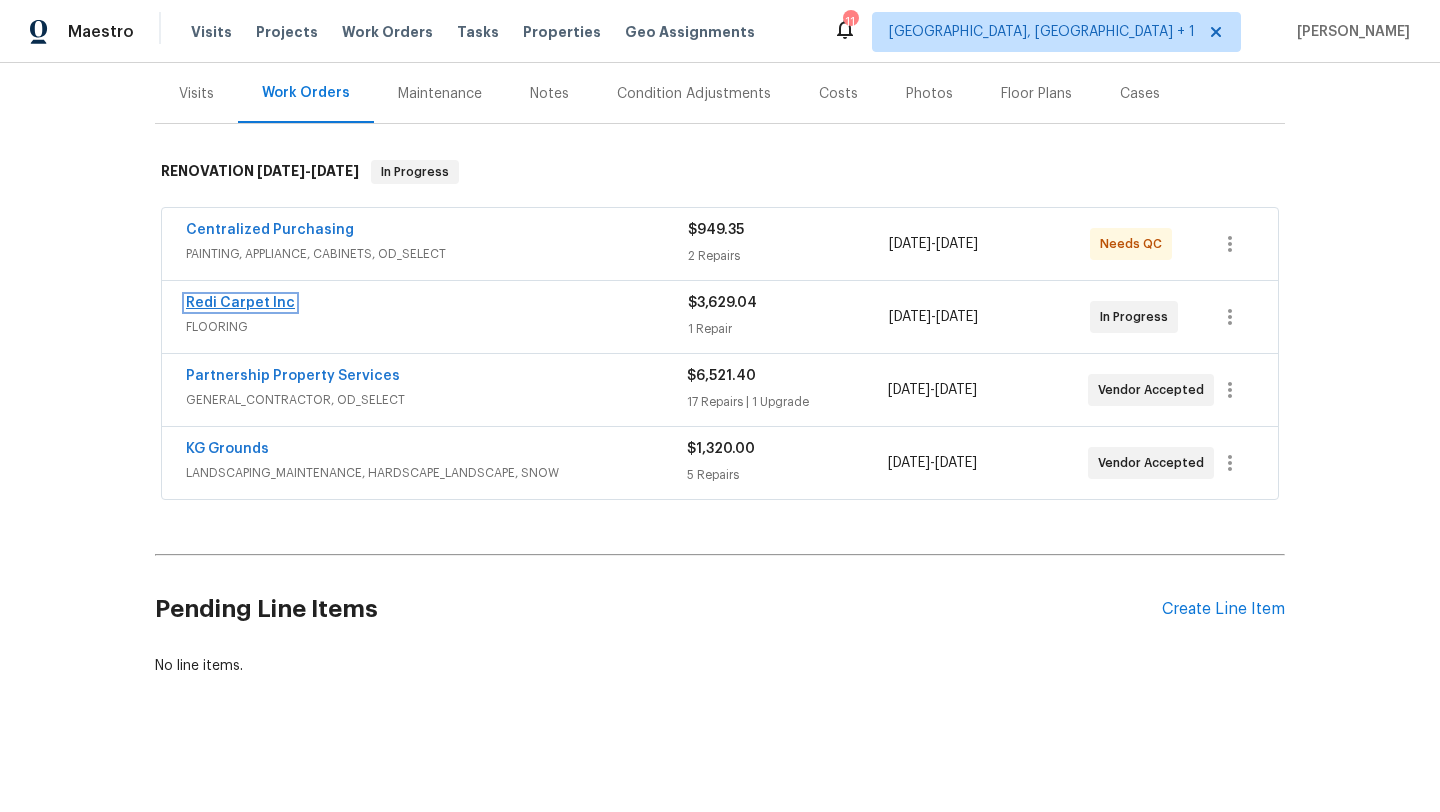 click on "Redi Carpet Inc" at bounding box center [240, 303] 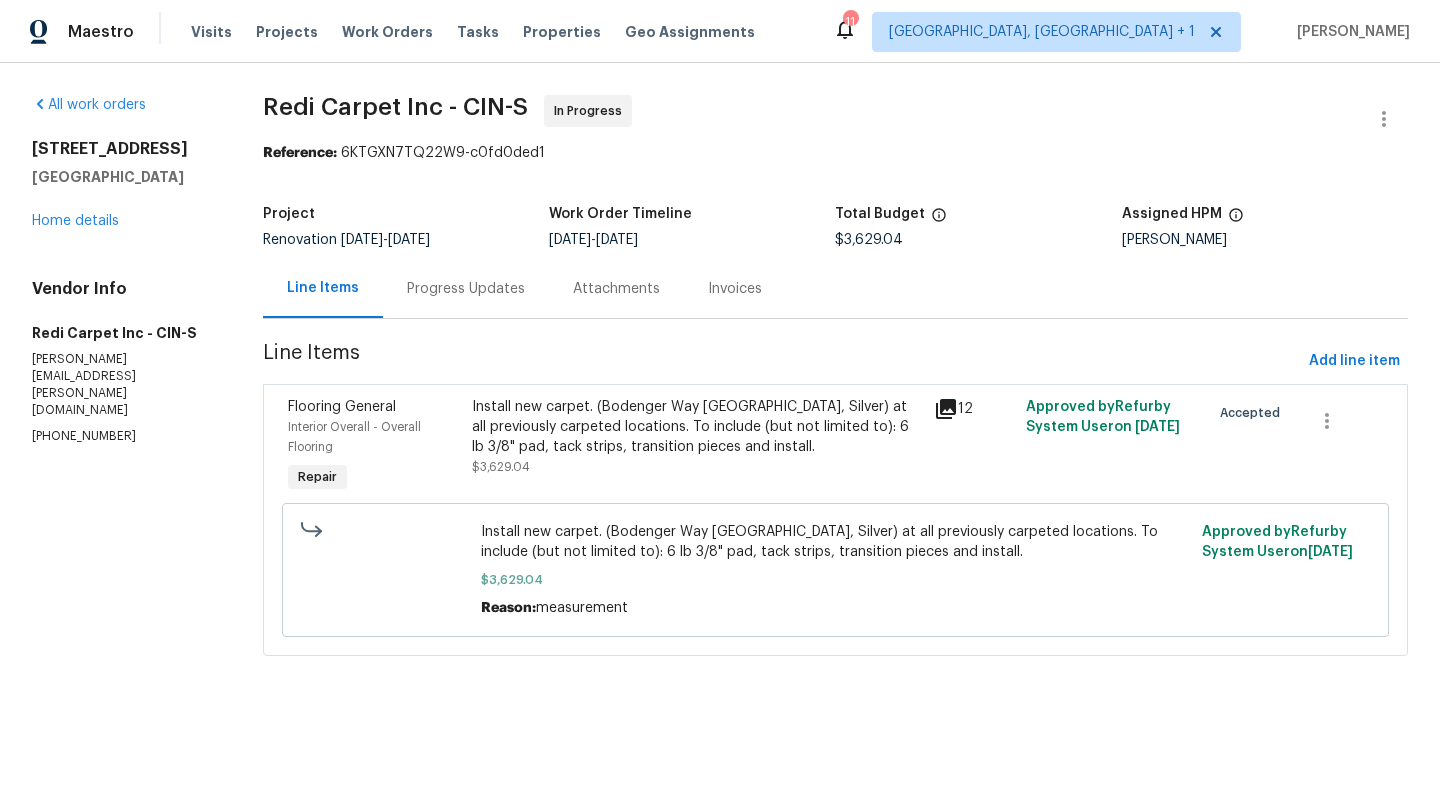 click on "Progress Updates" at bounding box center [466, 289] 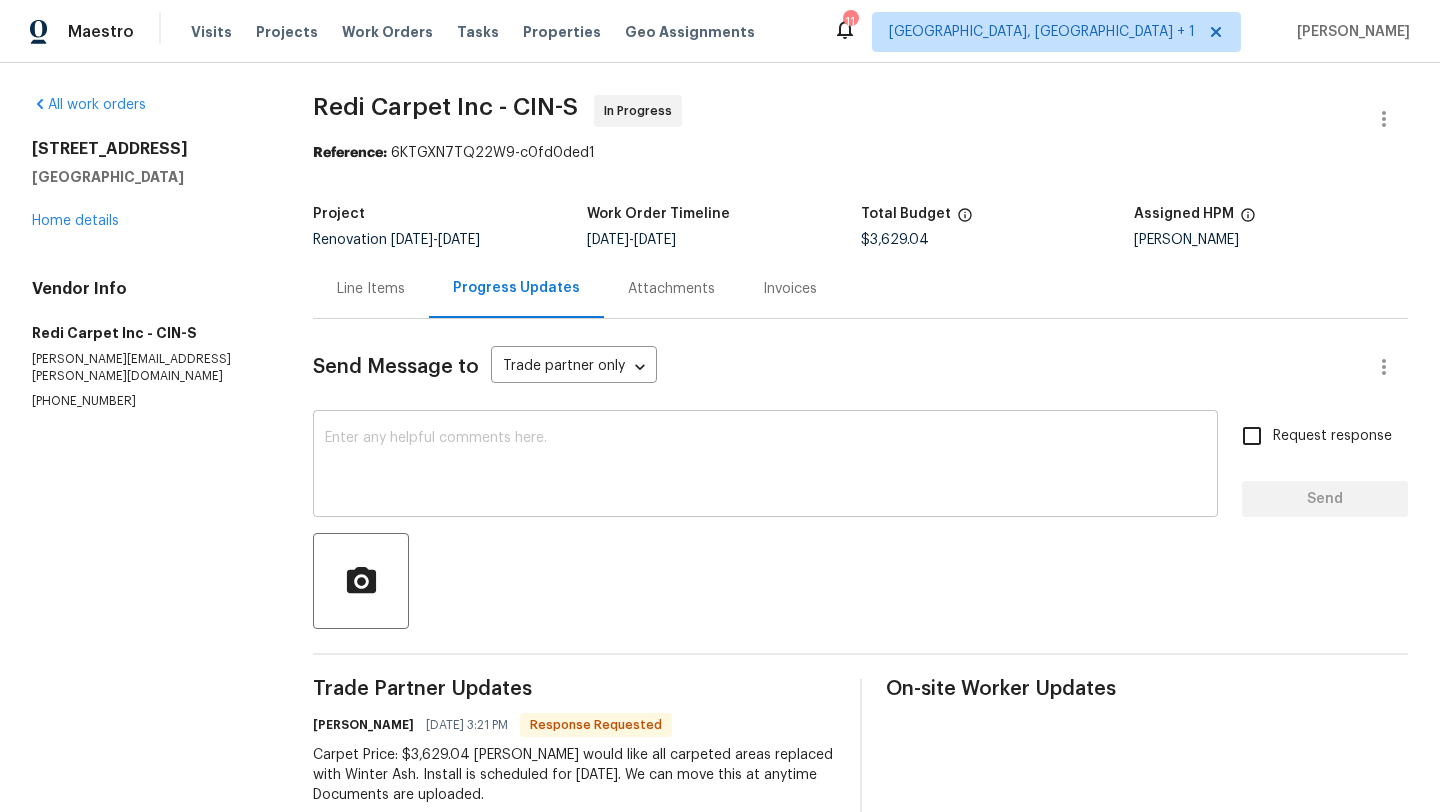 scroll, scrollTop: 49, scrollLeft: 0, axis: vertical 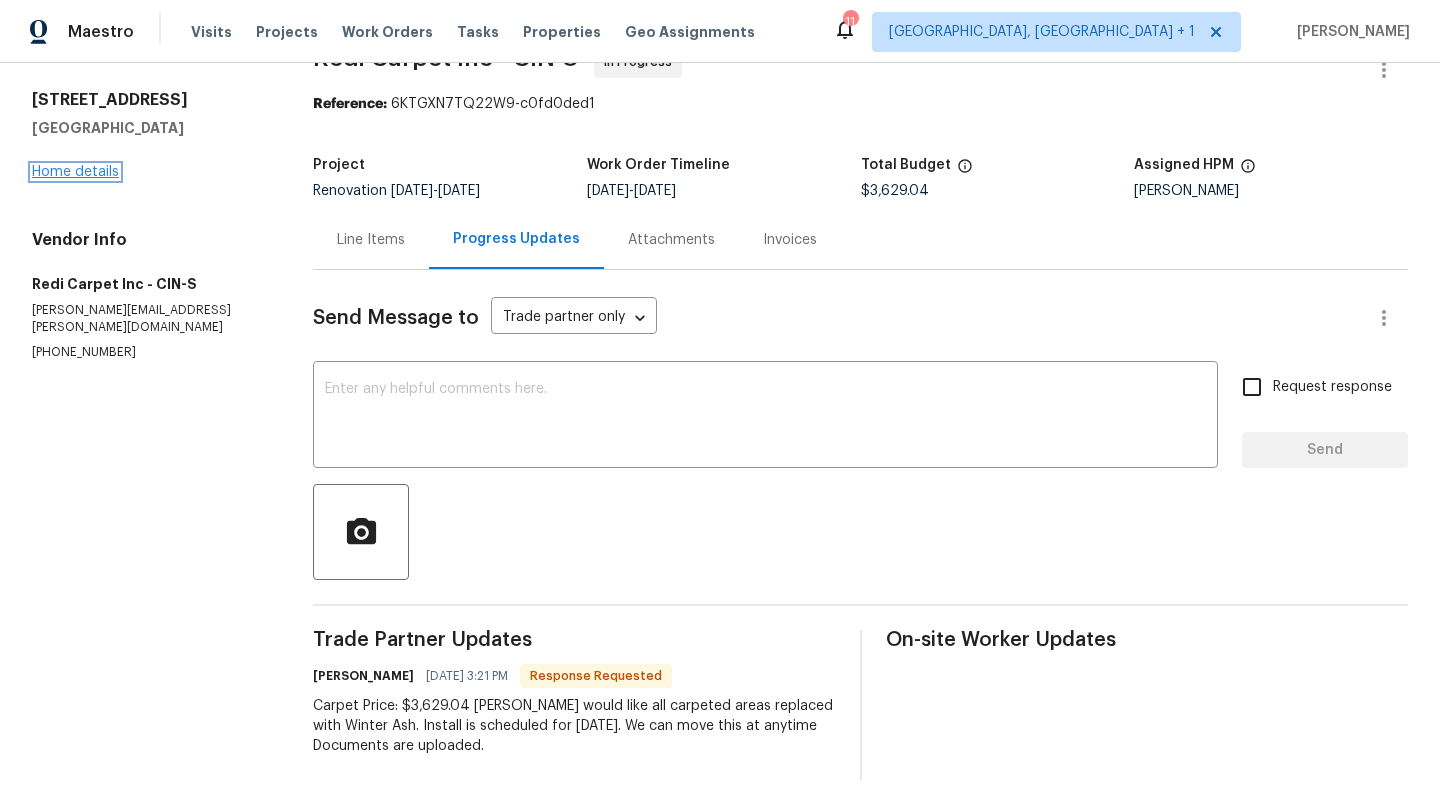 click on "Home details" at bounding box center [75, 172] 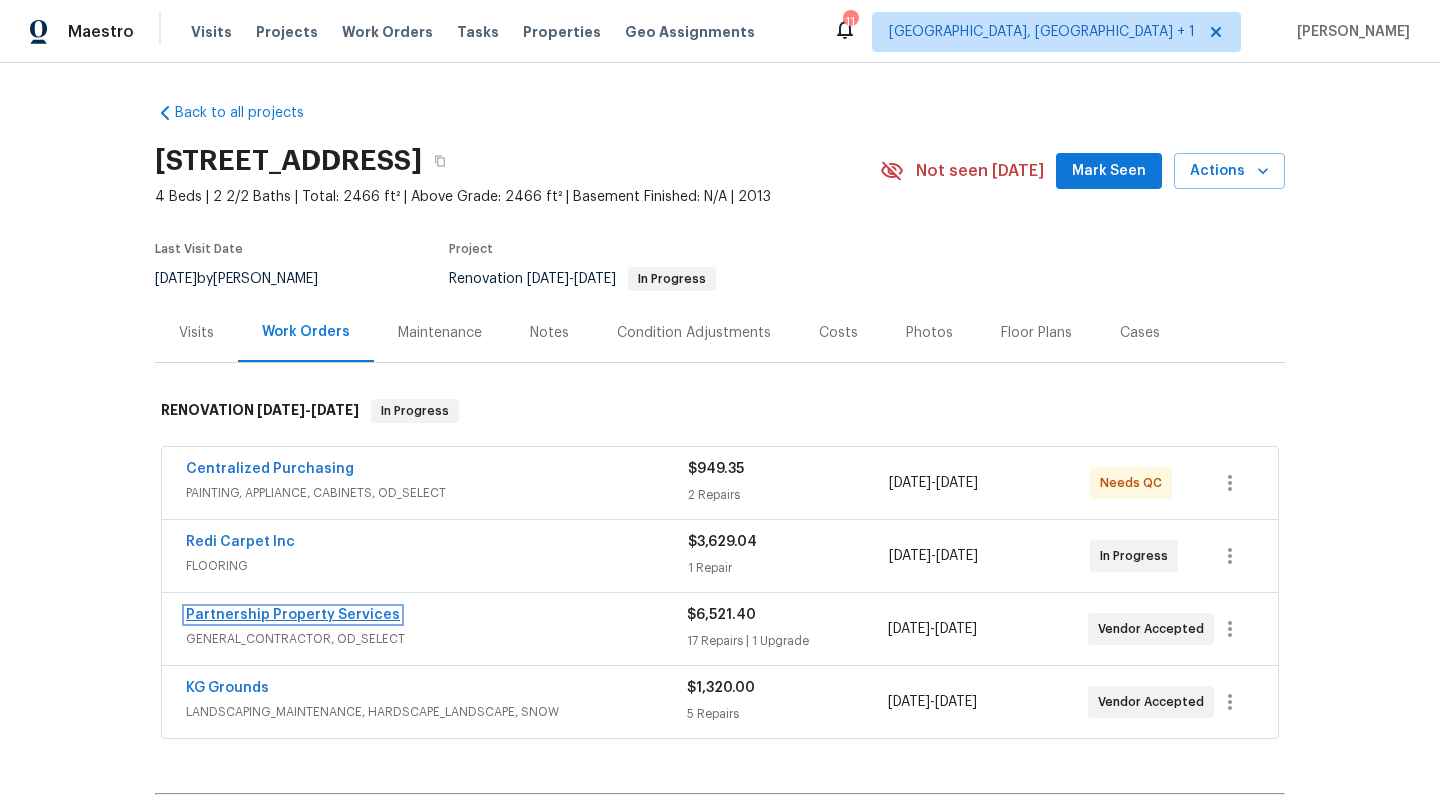 click on "Partnership Property Services" at bounding box center (293, 615) 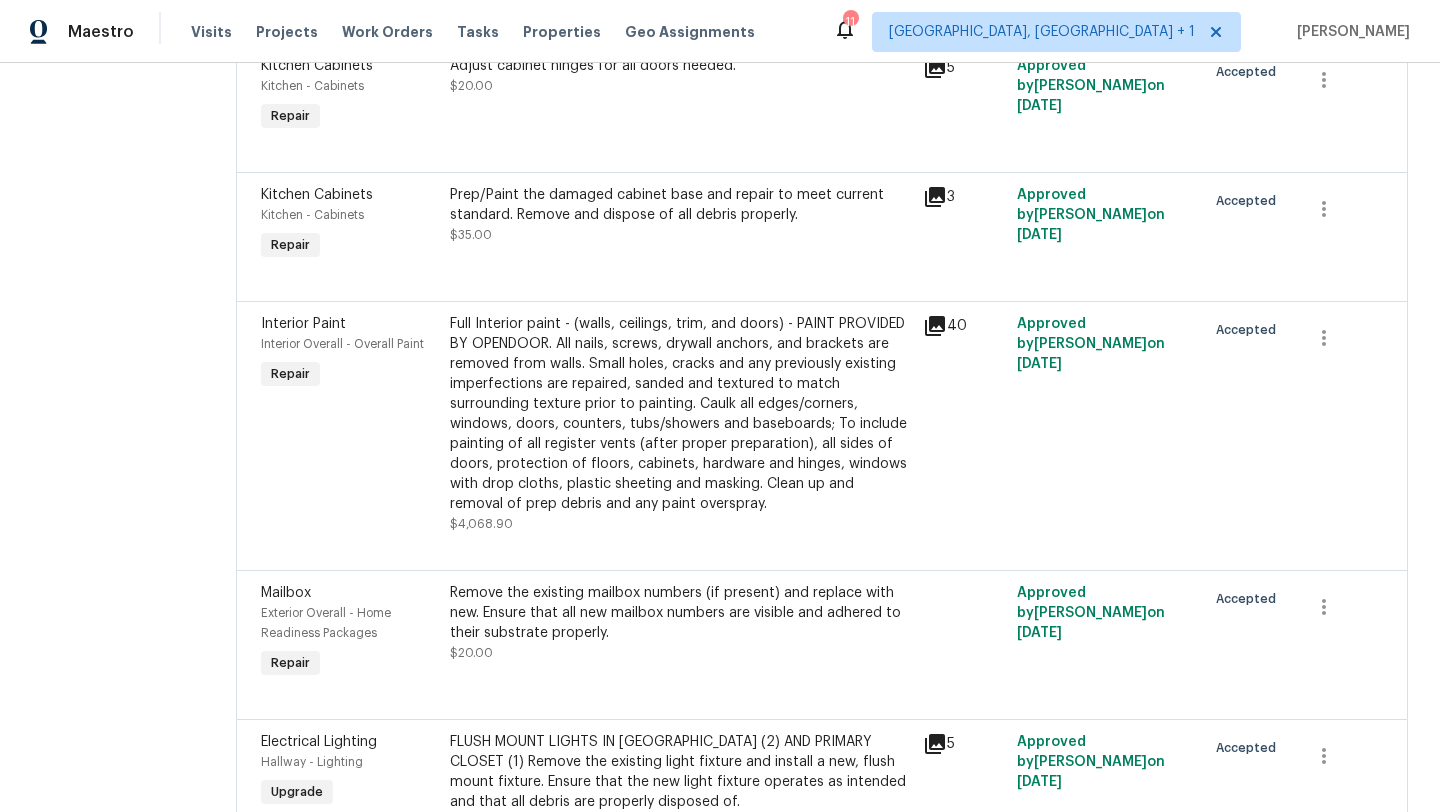 scroll, scrollTop: 2467, scrollLeft: 0, axis: vertical 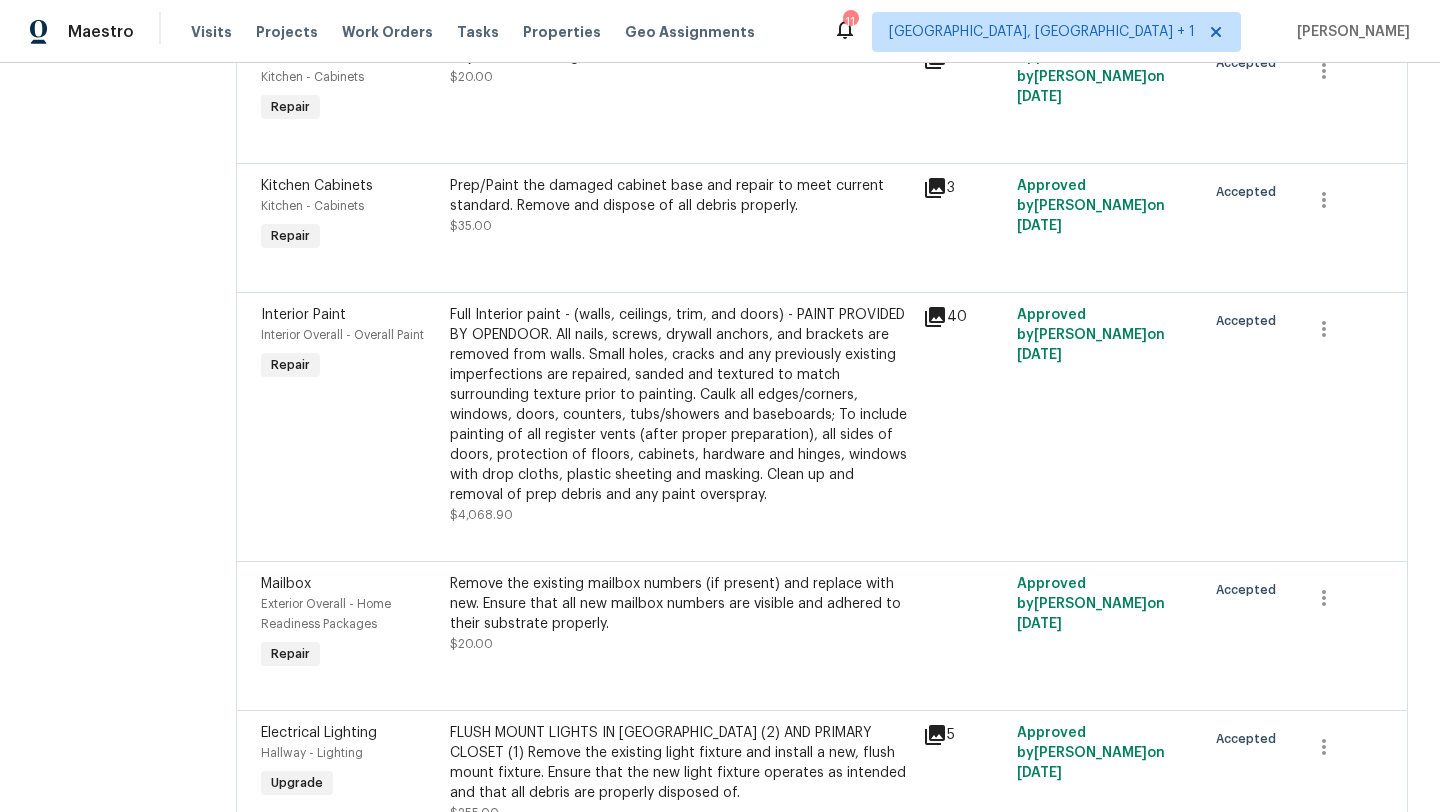 click on "Full Interior paint - (walls, ceilings, trim, and doors) - PAINT PROVIDED BY OPENDOOR. All nails, screws, drywall anchors, and brackets are removed from walls. Small holes, cracks and any previously existing imperfections are repaired, sanded and textured to match surrounding texture prior to painting. Caulk all edges/corners, windows, doors, counters, tubs/showers and baseboards; To include painting of all register vents (after proper preparation), all sides of doors, protection of floors, cabinets, hardware and hinges, windows with drop cloths, plastic sheeting and masking. Clean up and removal of prep debris and any paint overspray." at bounding box center [680, 405] 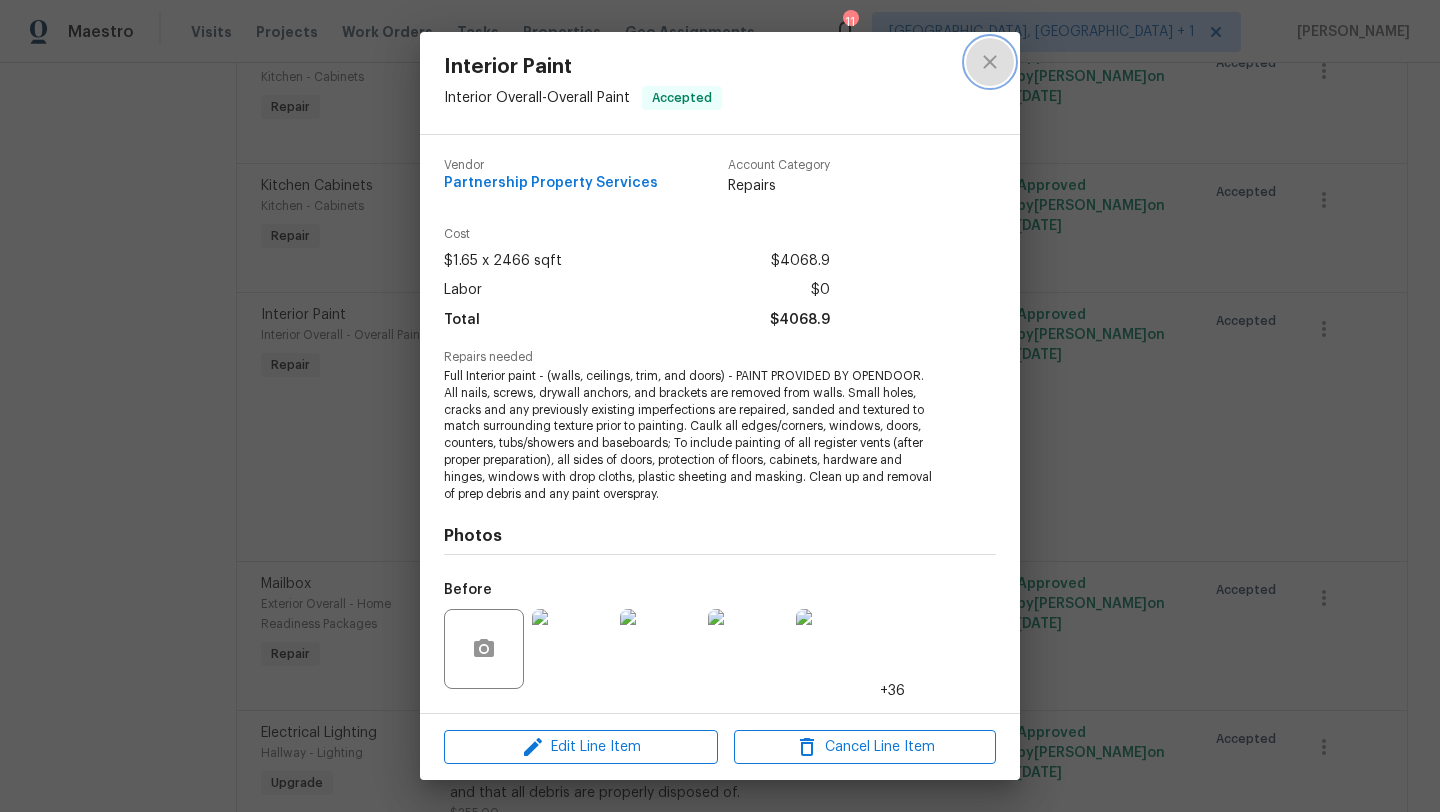 click 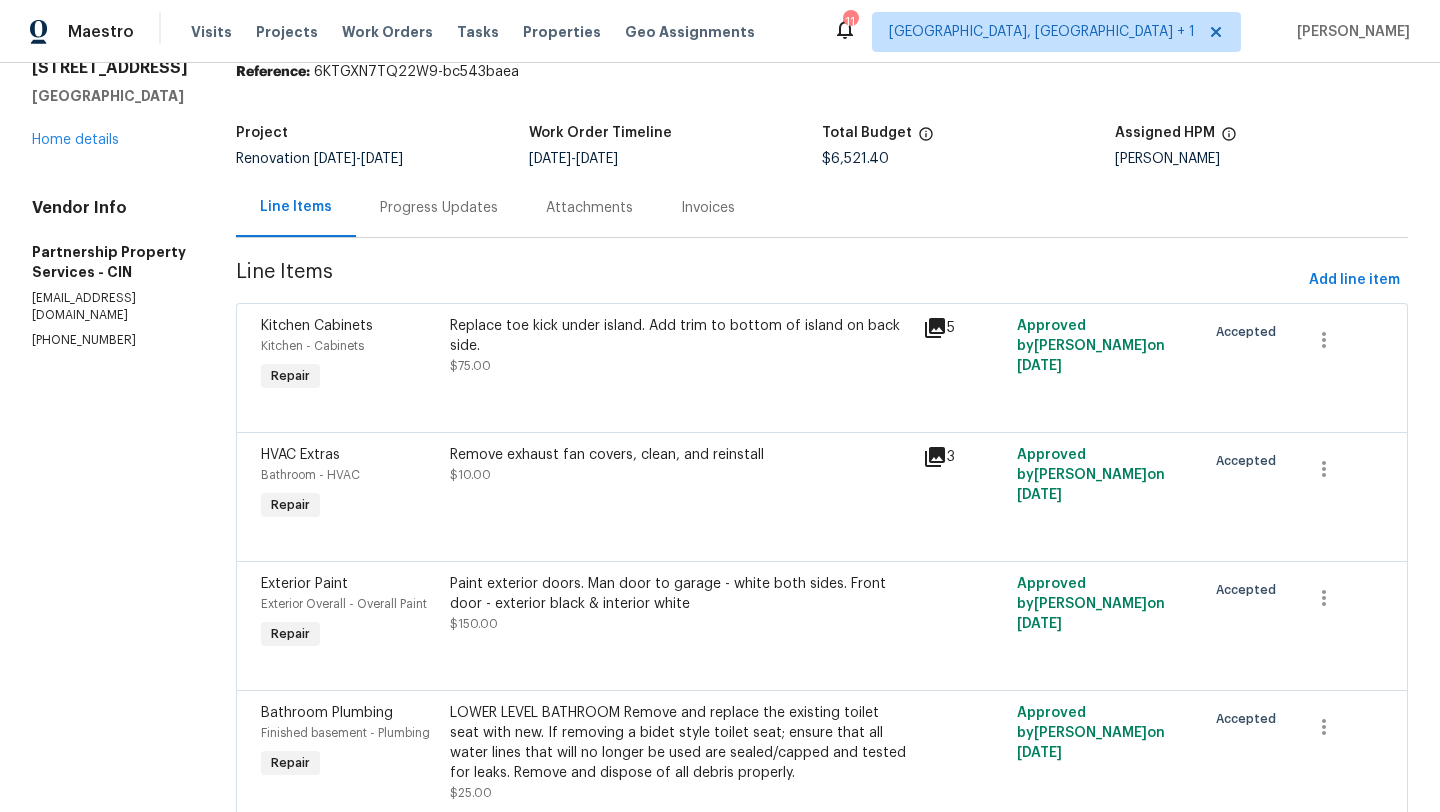 scroll, scrollTop: 0, scrollLeft: 0, axis: both 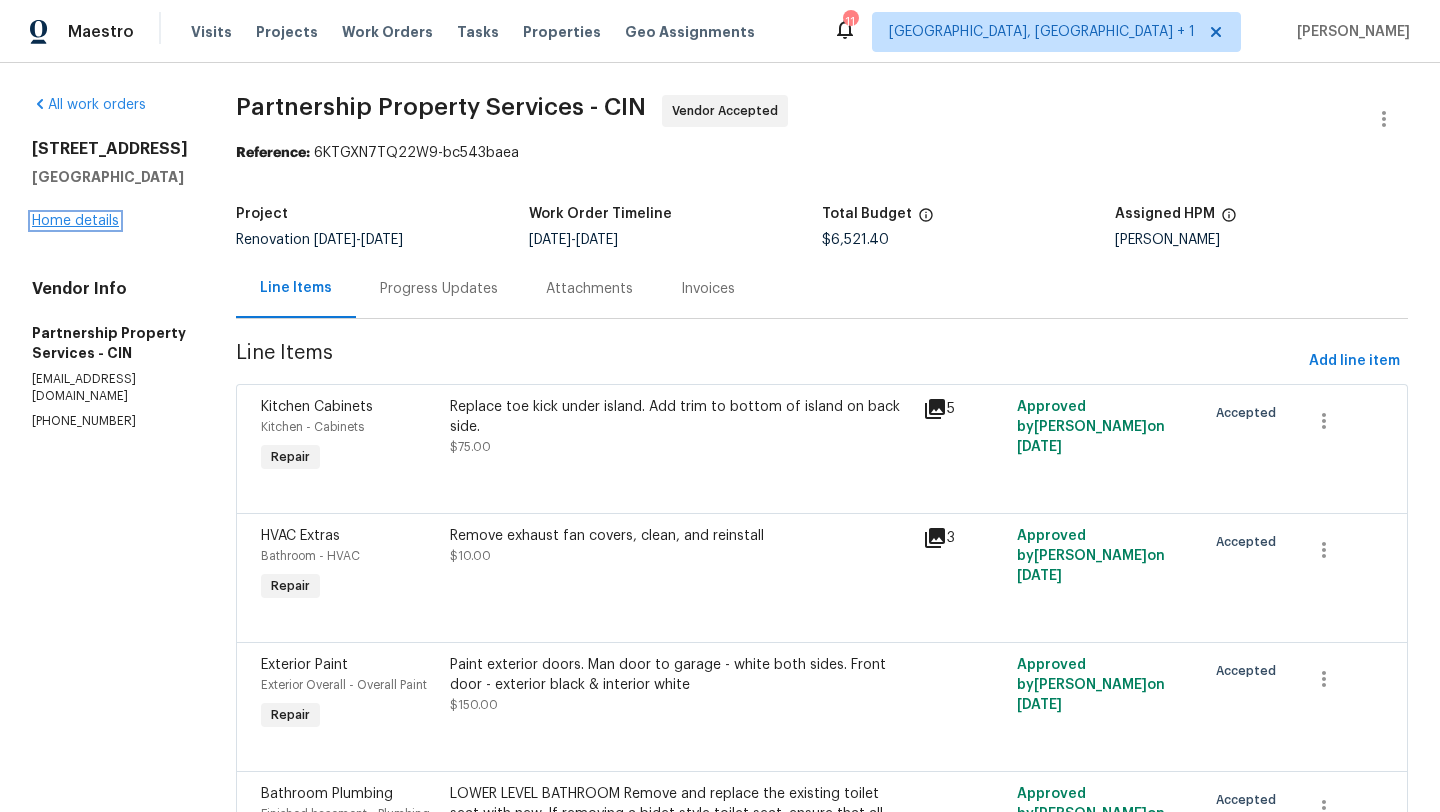 click on "Home details" at bounding box center (75, 221) 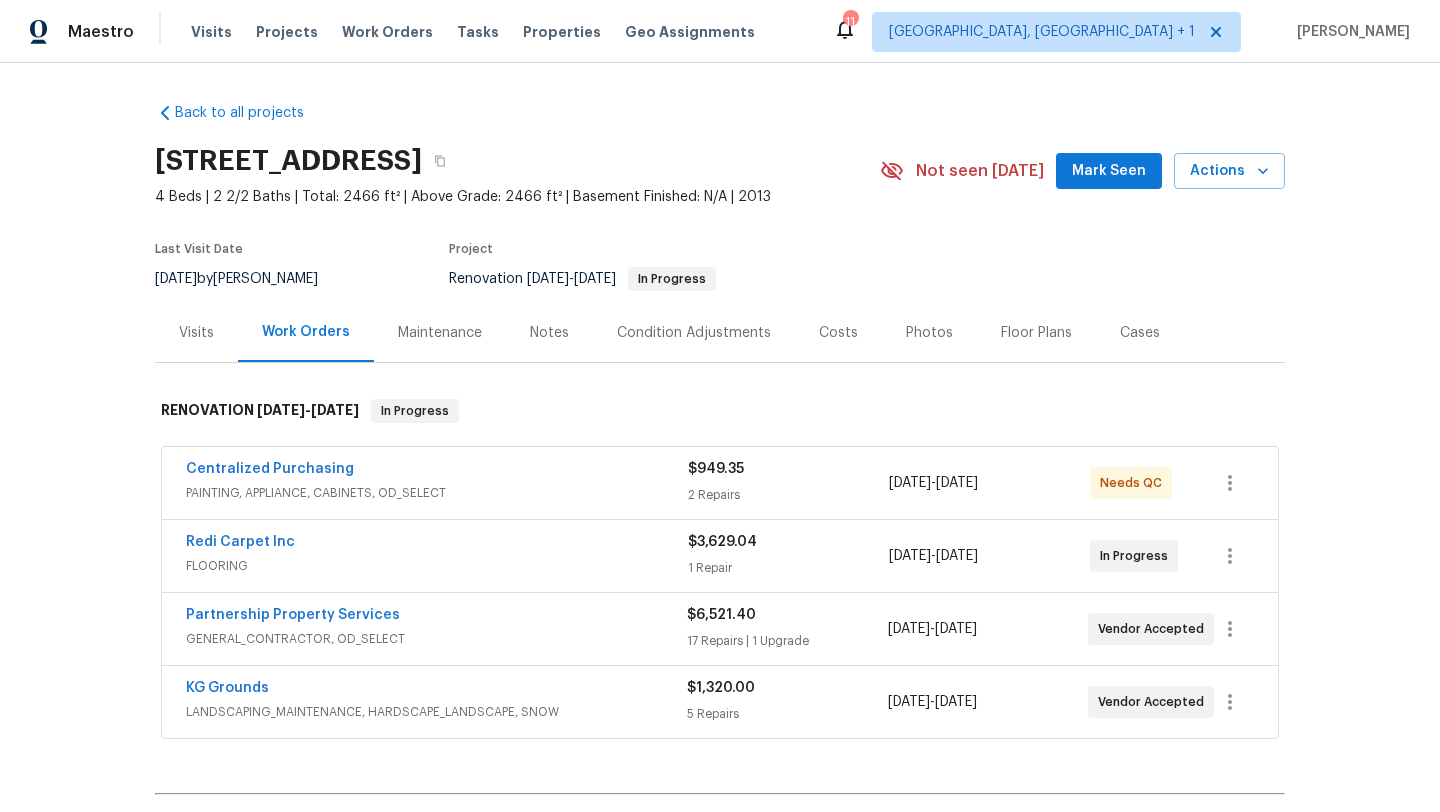 click on "Floor Plans" at bounding box center (1036, 333) 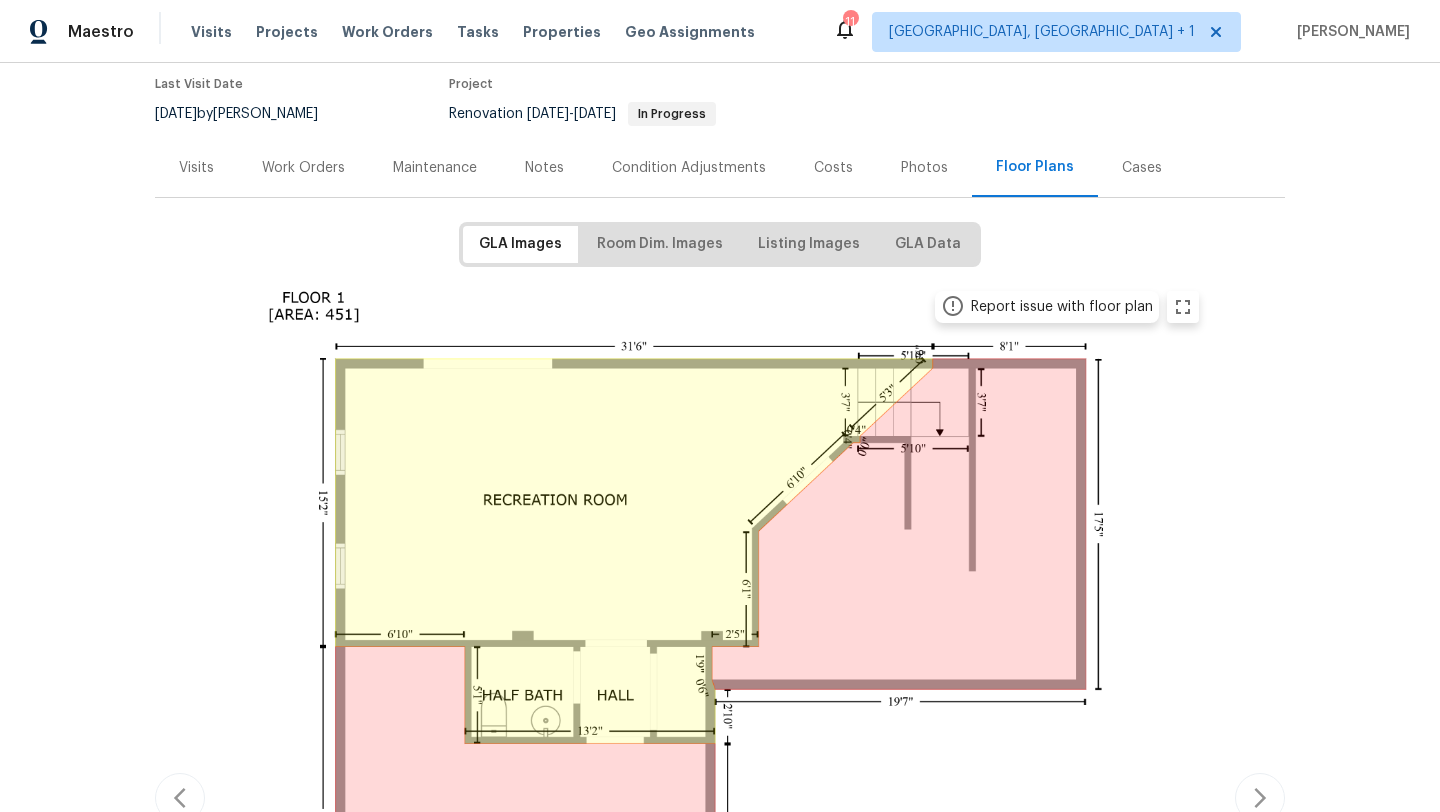 scroll, scrollTop: 0, scrollLeft: 0, axis: both 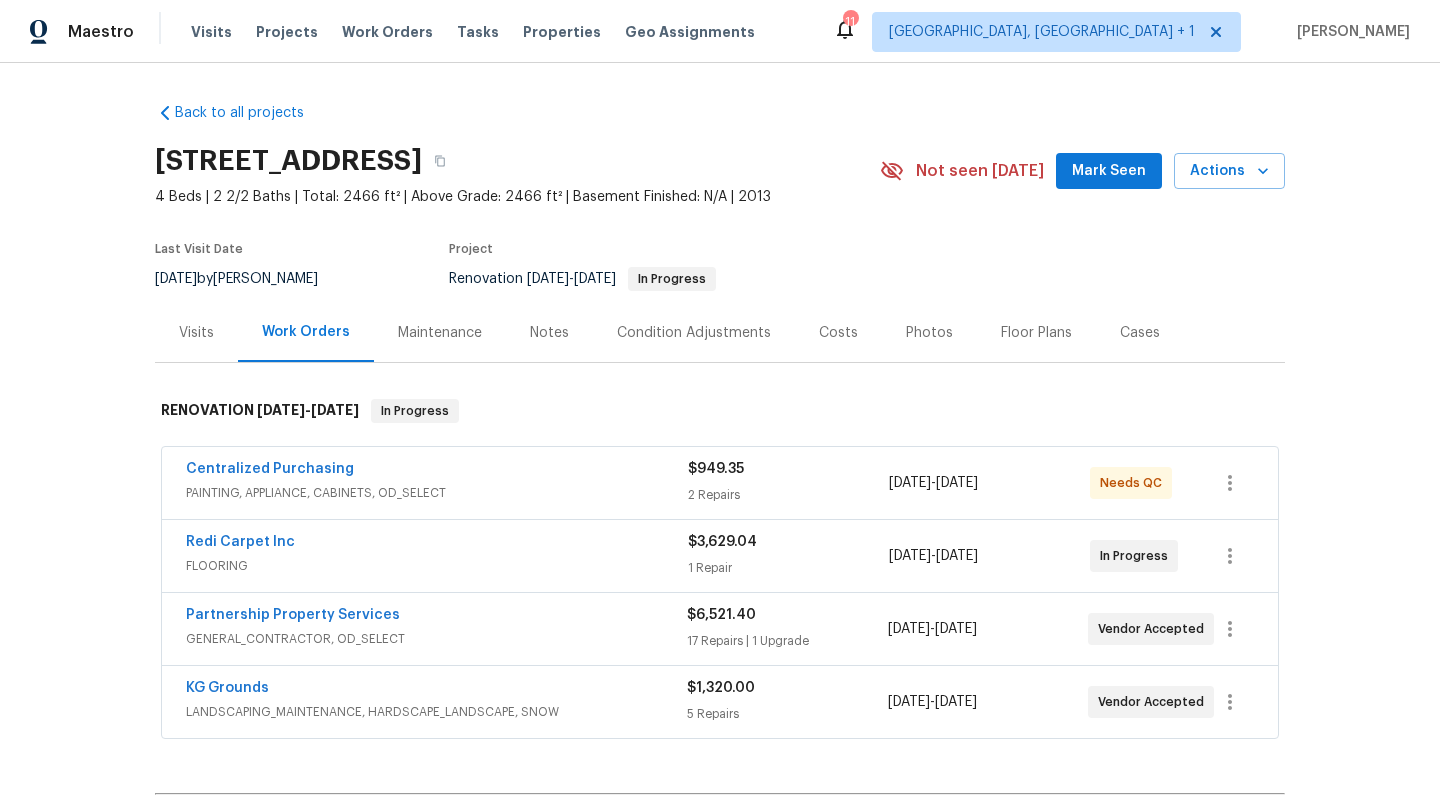 click on "Visits" at bounding box center (196, 333) 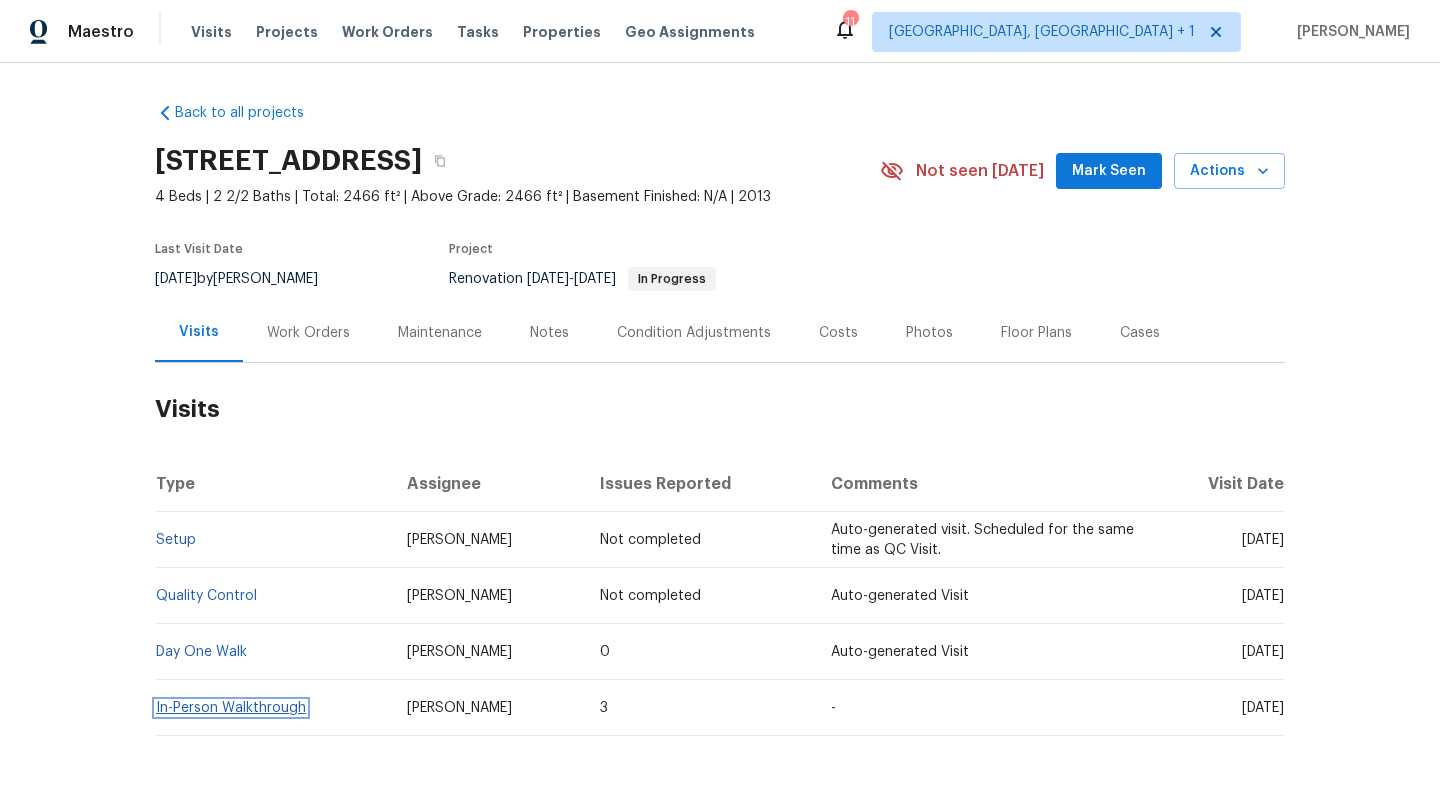 click on "In-Person Walkthrough" at bounding box center (231, 708) 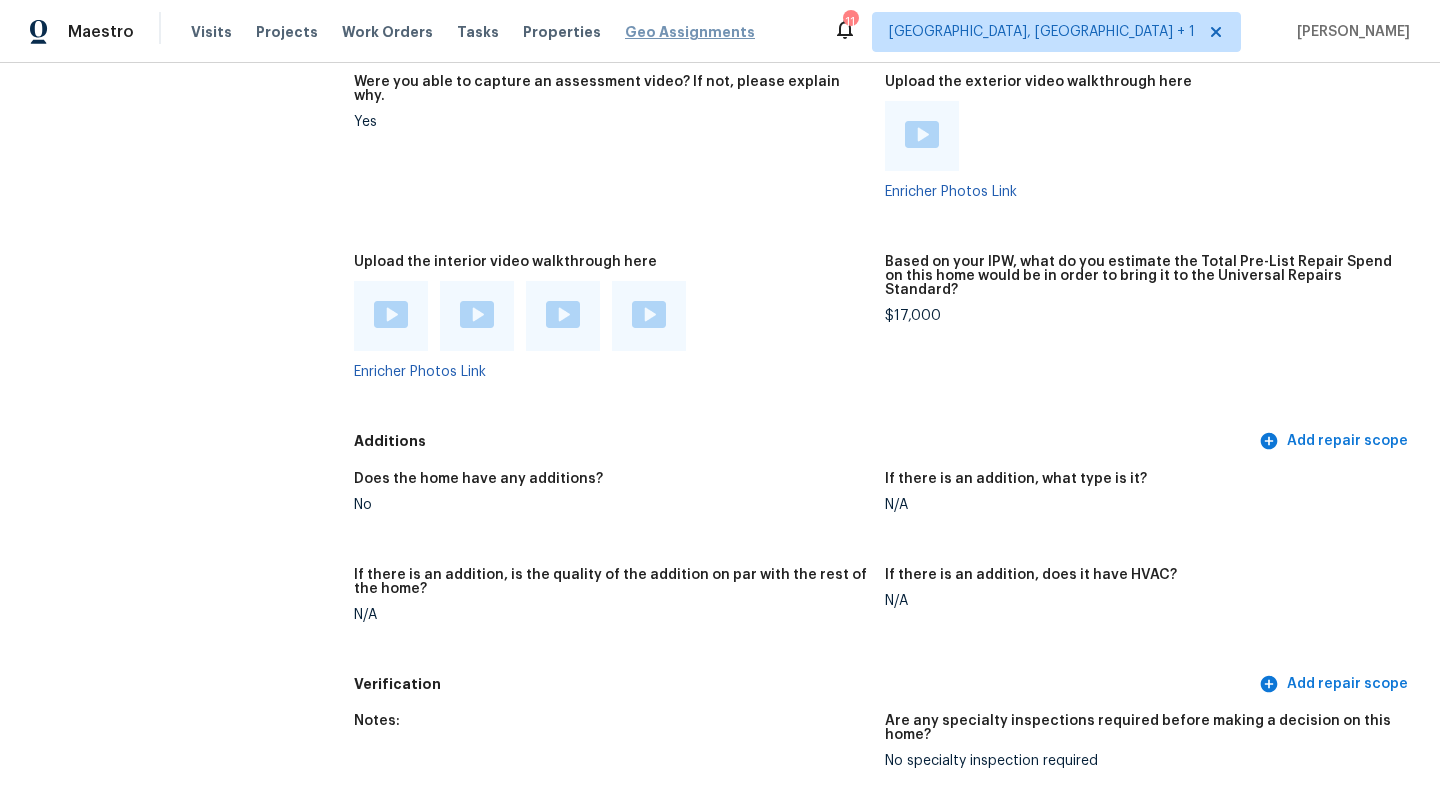 scroll, scrollTop: 4223, scrollLeft: 0, axis: vertical 